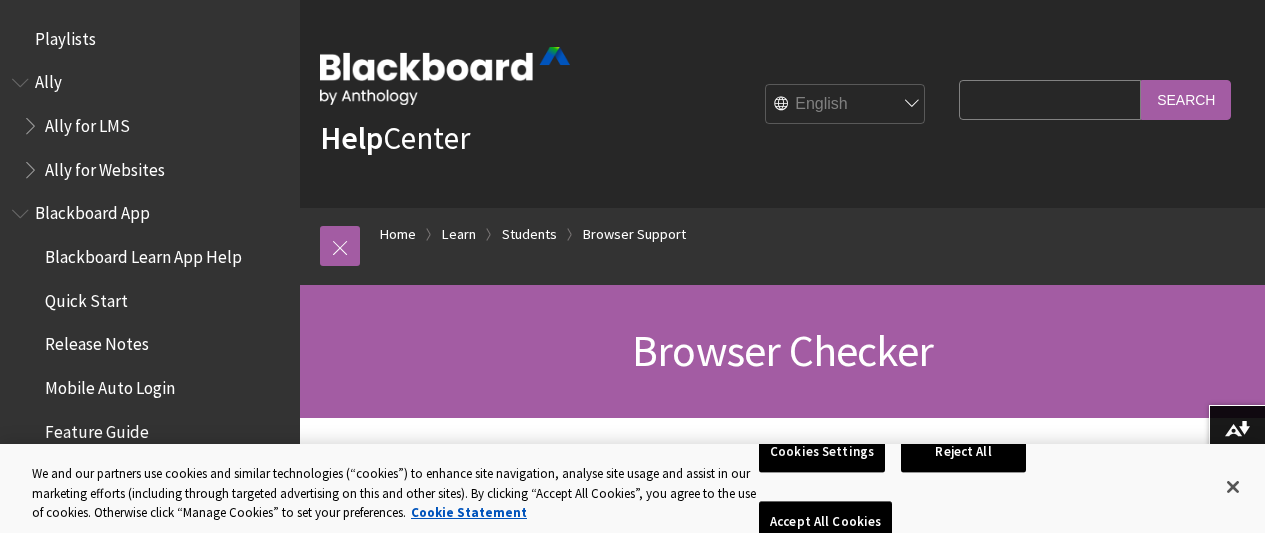 scroll, scrollTop: 135, scrollLeft: 0, axis: vertical 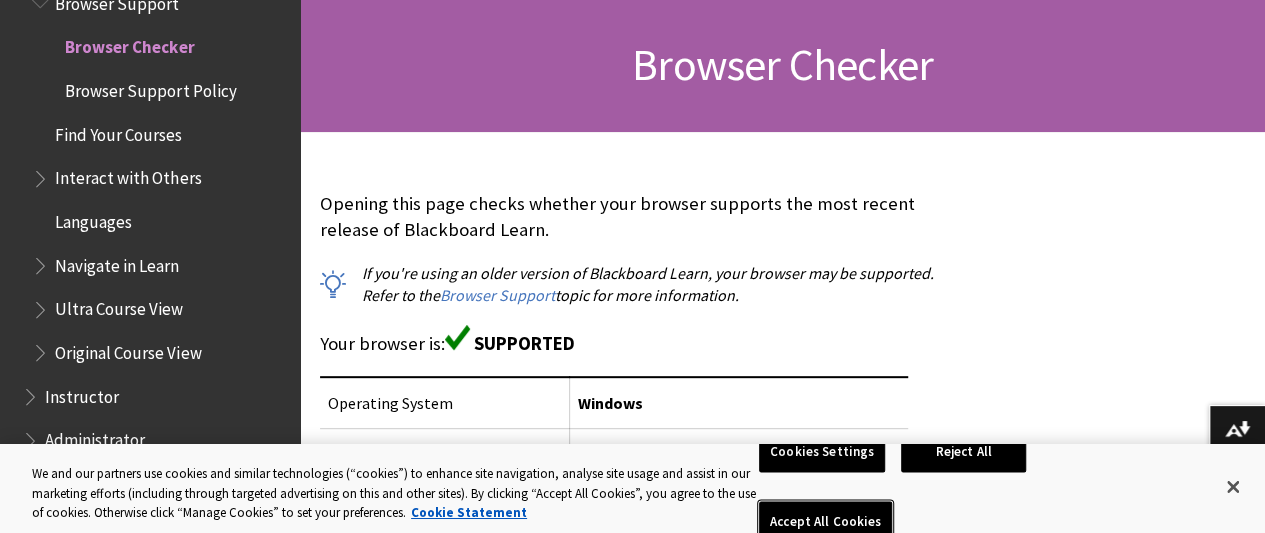 click on "Accept All Cookies" at bounding box center (825, 523) 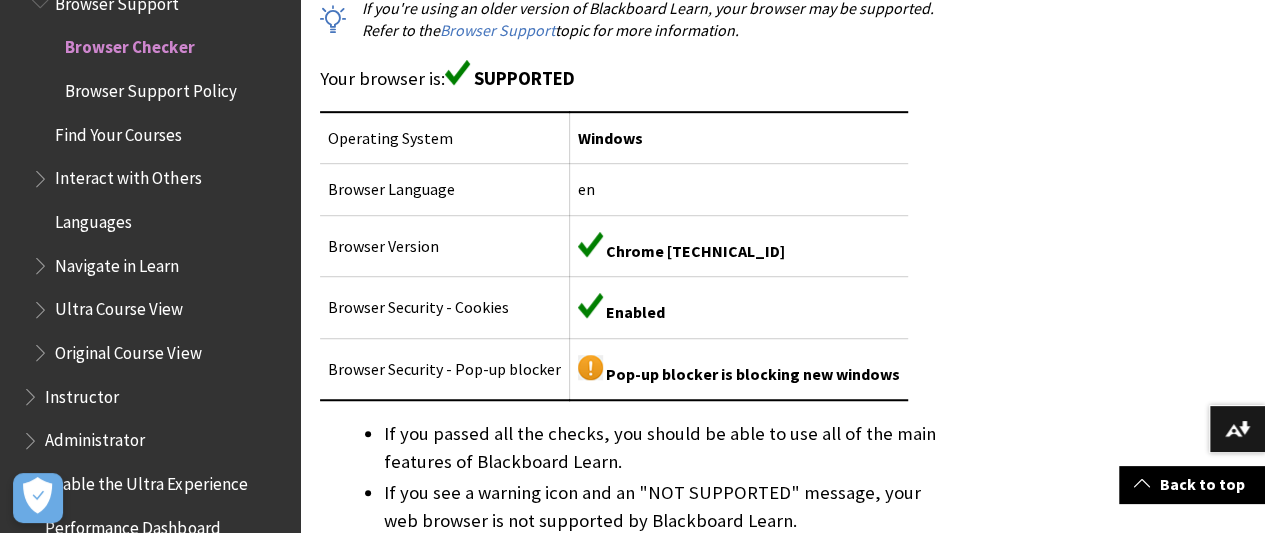 scroll, scrollTop: 552, scrollLeft: 0, axis: vertical 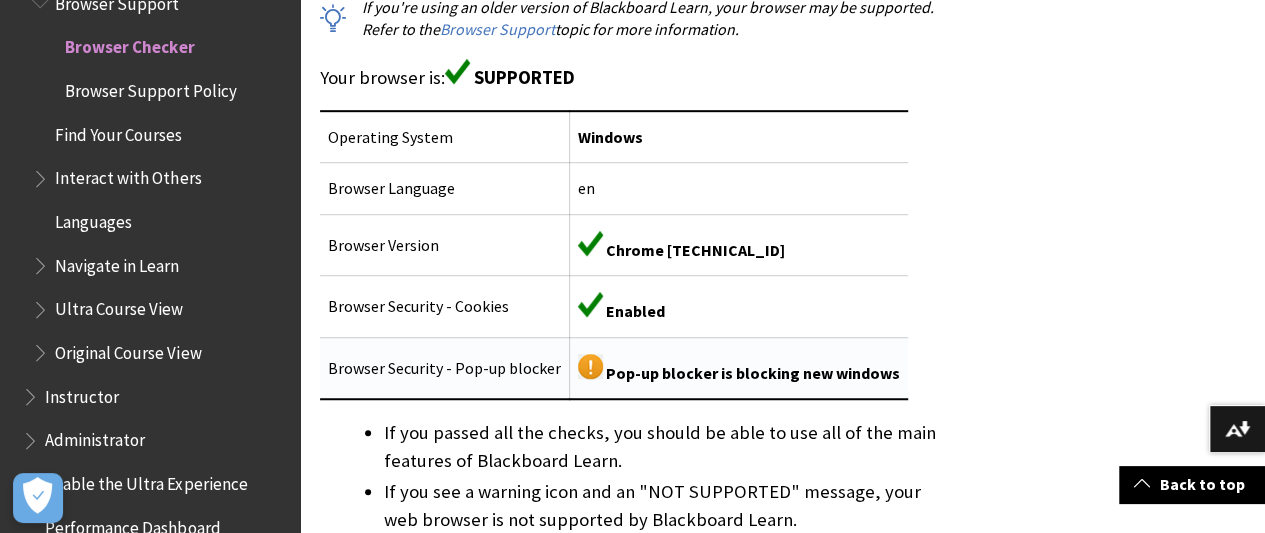 click on "Pop-up blocker is blocking new windows" at bounding box center [739, 368] 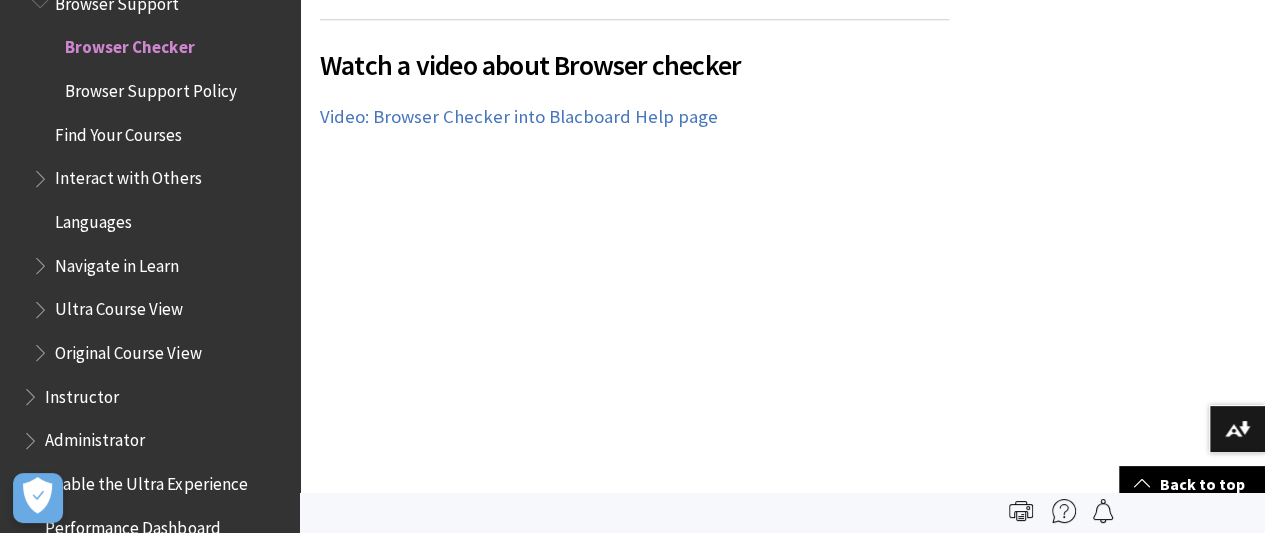 scroll, scrollTop: 1390, scrollLeft: 0, axis: vertical 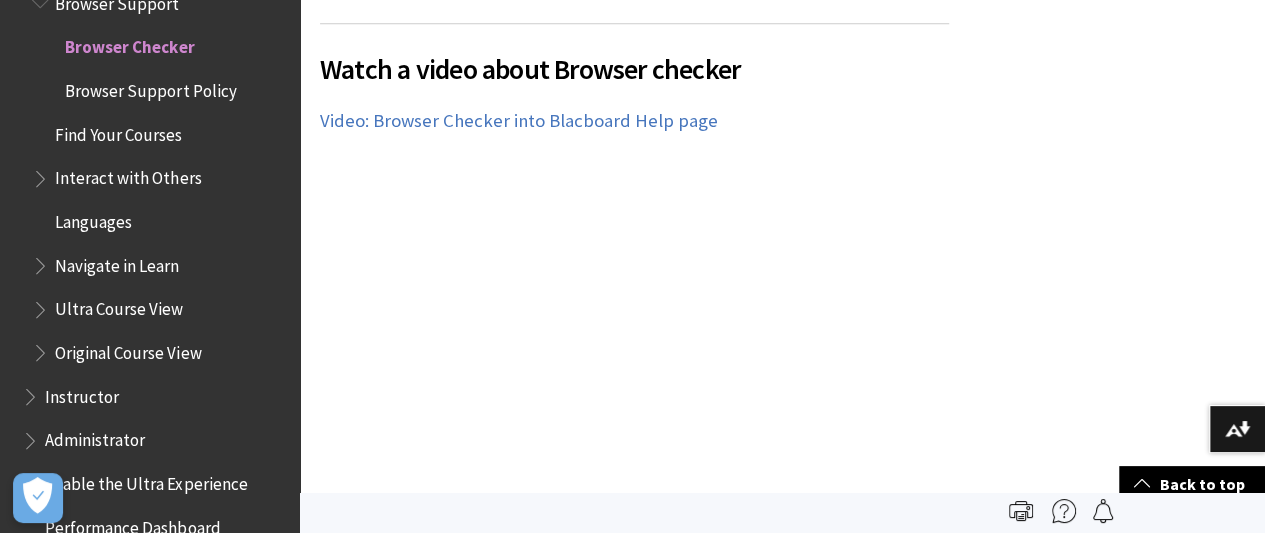 drag, startPoint x: 966, startPoint y: 311, endPoint x: 1203, endPoint y: 222, distance: 253.16003 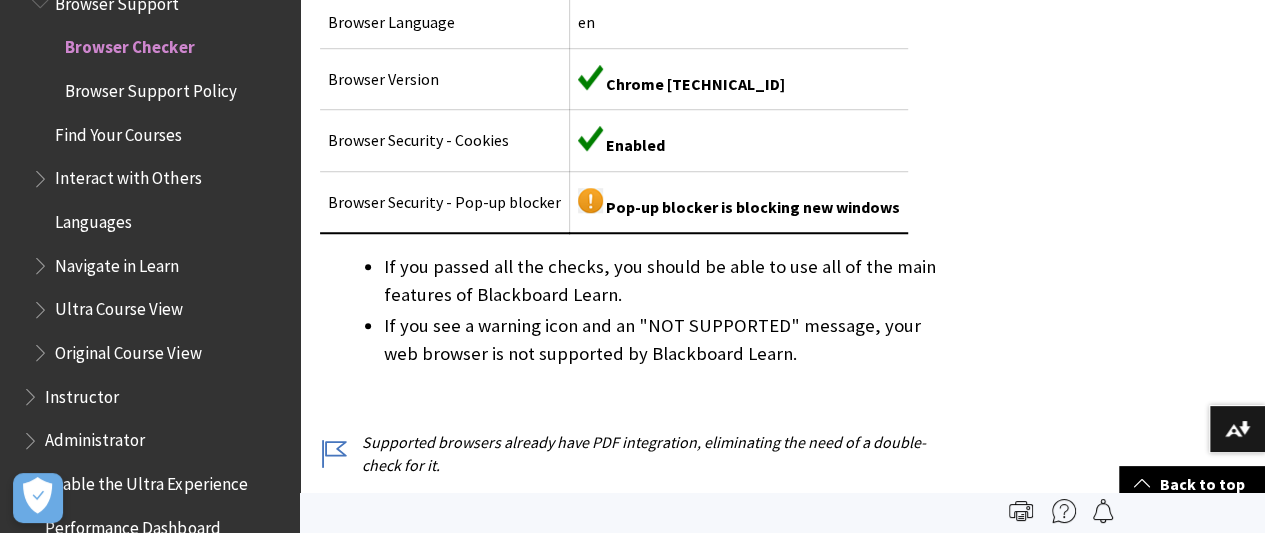 scroll, scrollTop: 716, scrollLeft: 0, axis: vertical 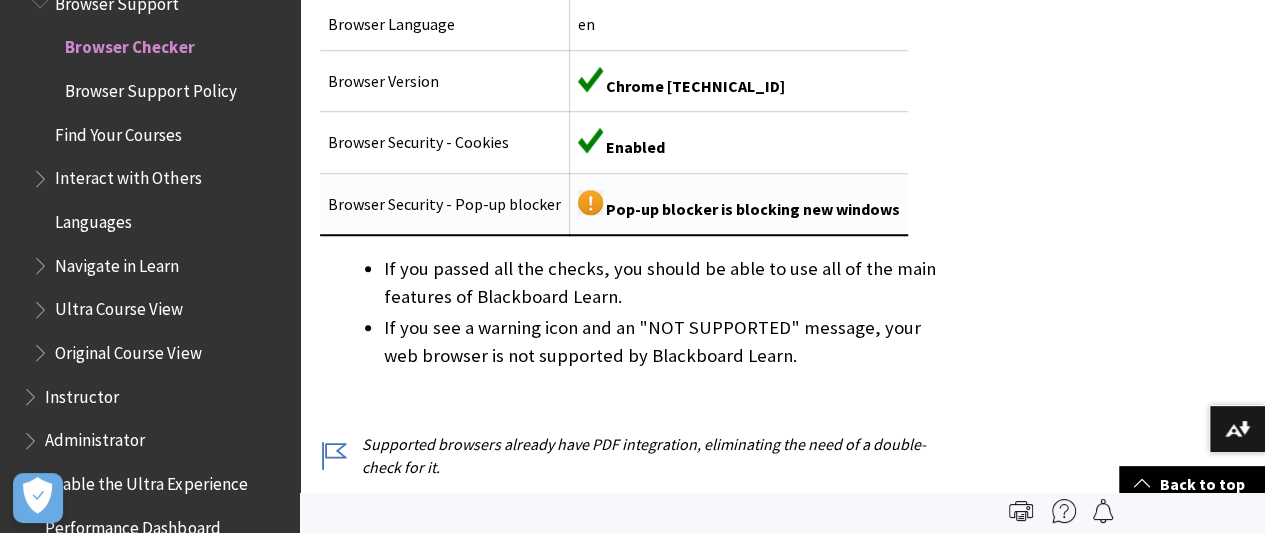 click at bounding box center (590, 202) 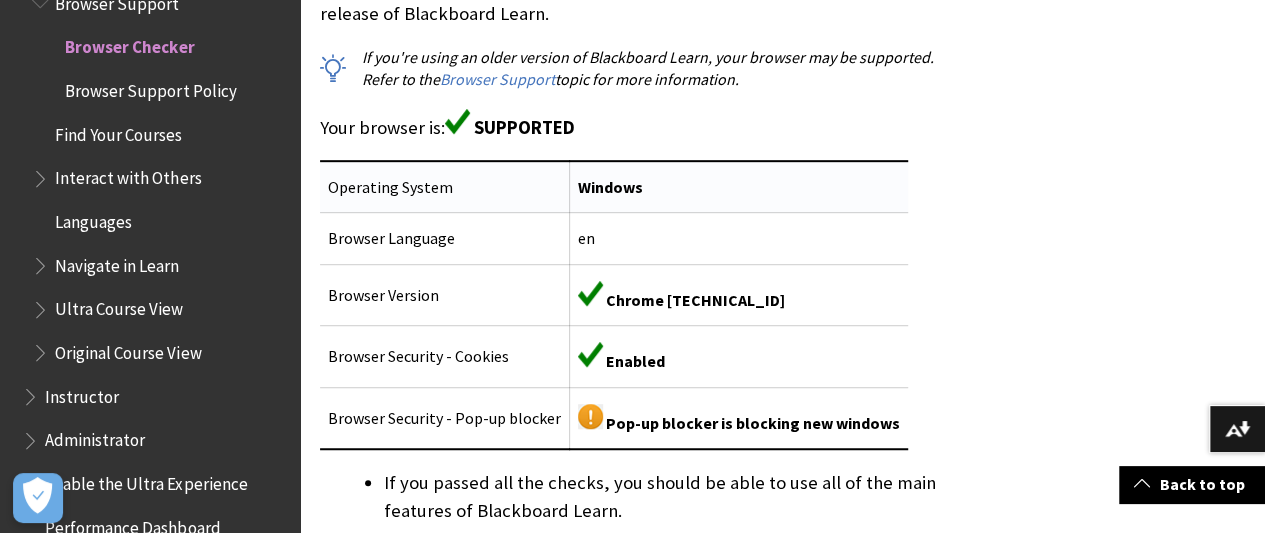 scroll, scrollTop: 504, scrollLeft: 0, axis: vertical 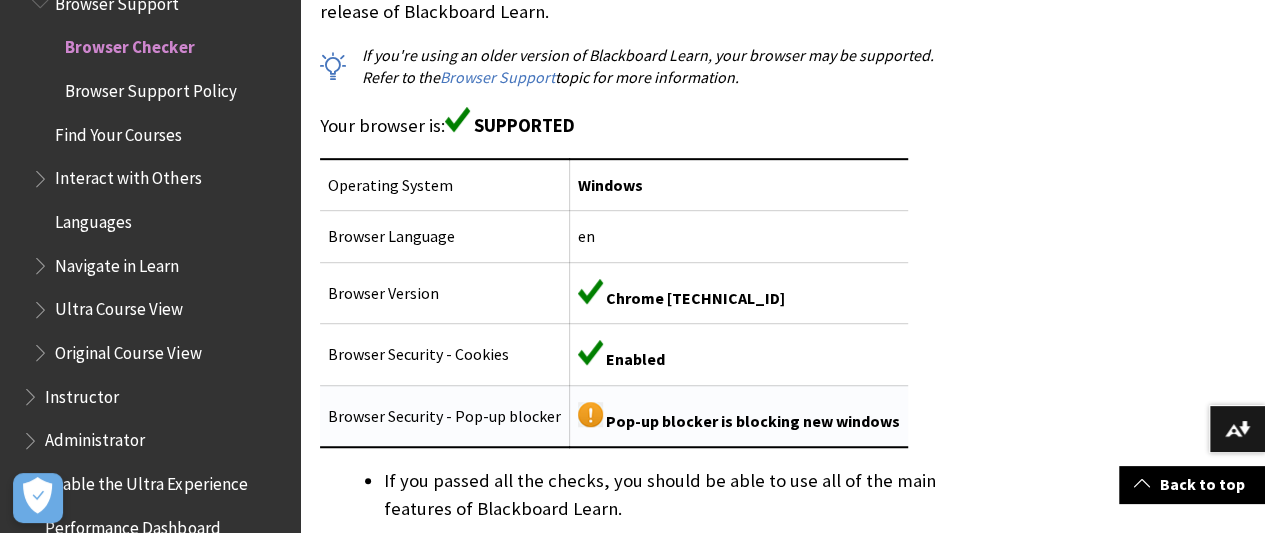 click on "Browser Security - Pop-up blocker" at bounding box center (445, 416) 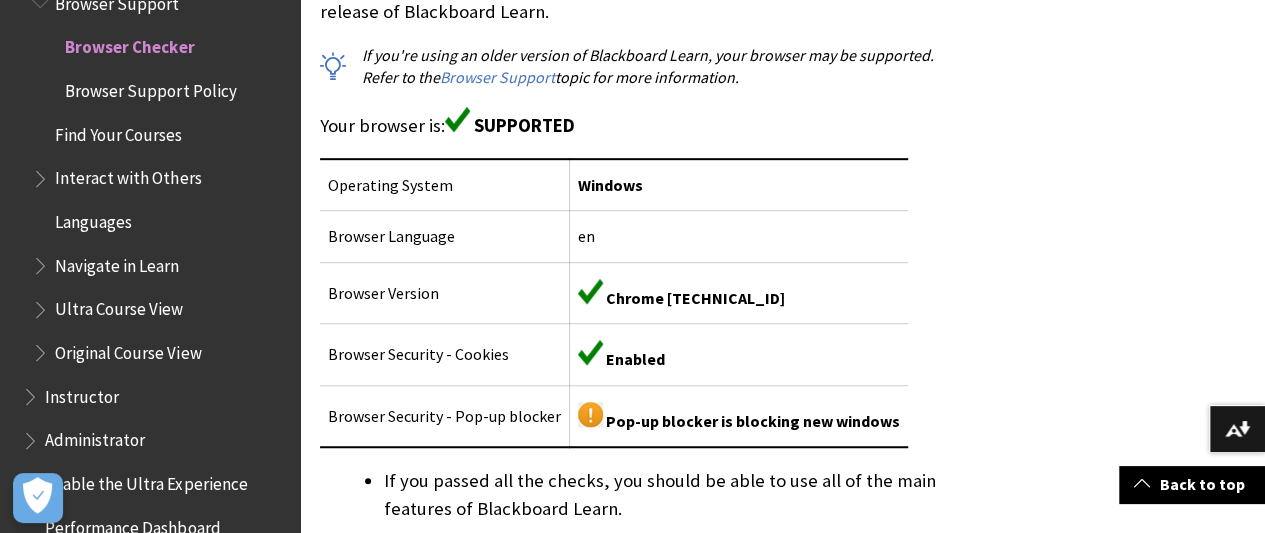 click on "Find Your Courses" at bounding box center (118, 131) 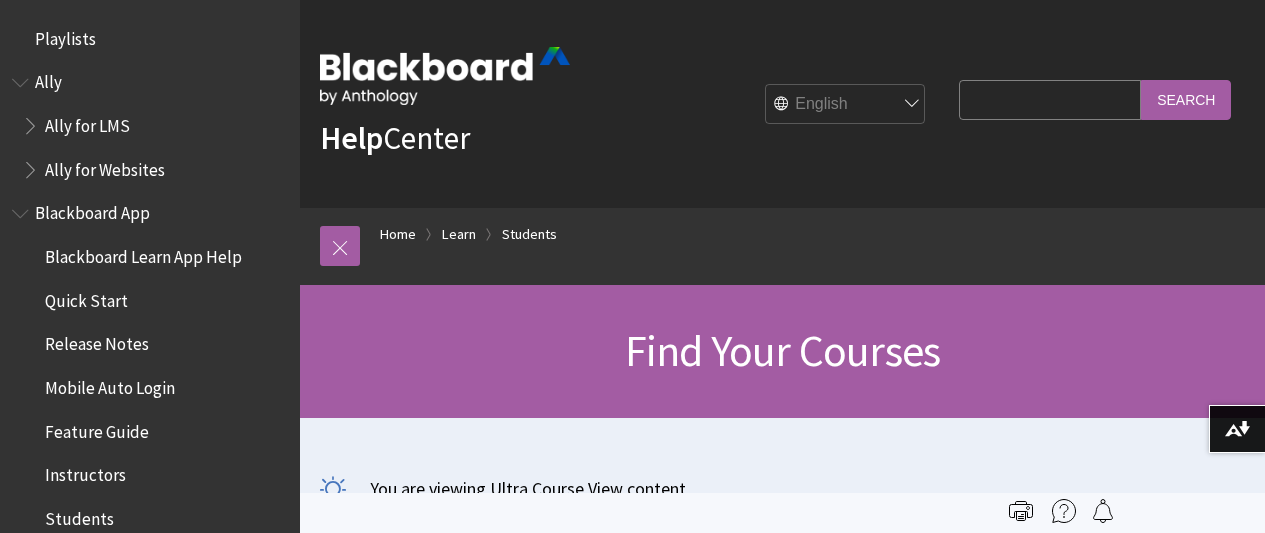 scroll, scrollTop: 0, scrollLeft: 0, axis: both 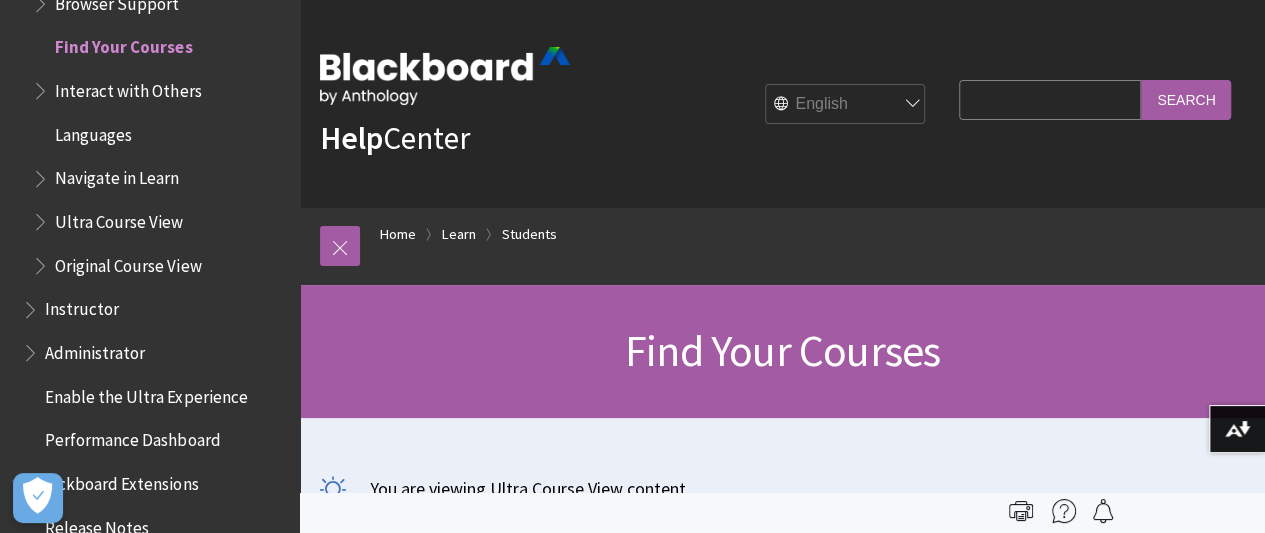 click on "Help  Center" at bounding box center (445, 104) 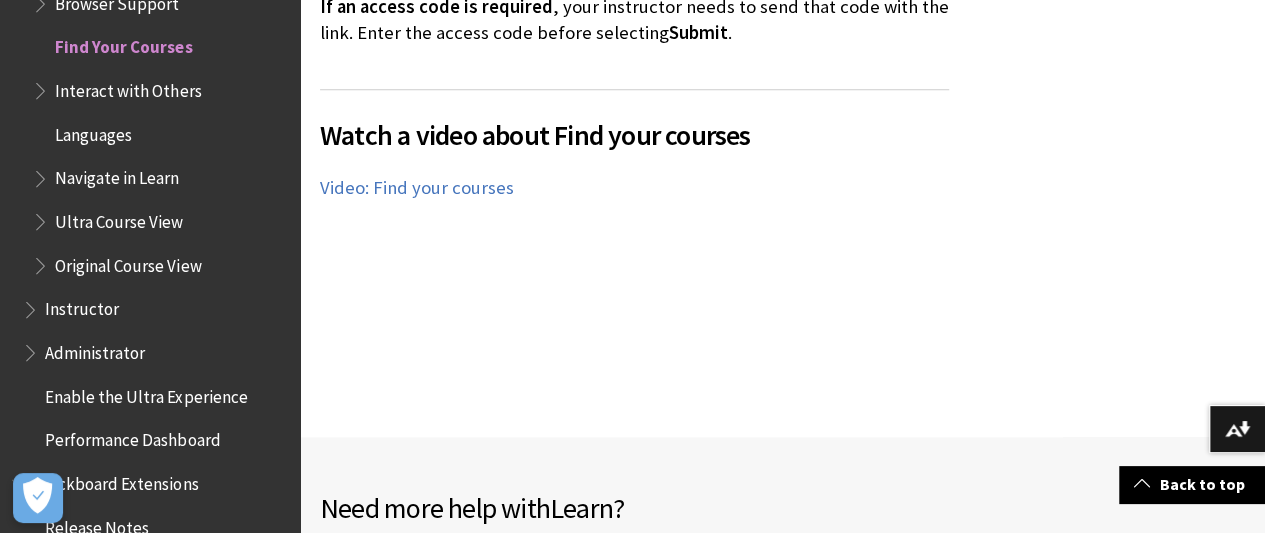 scroll, scrollTop: 4455, scrollLeft: 0, axis: vertical 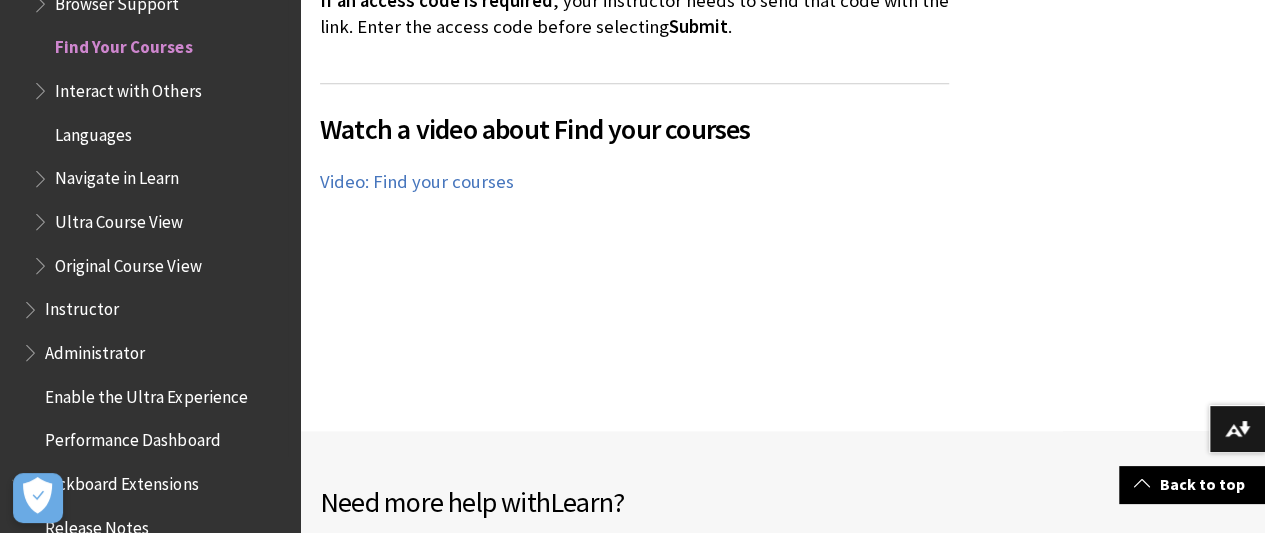 click on "Interact with Others" at bounding box center [160, 91] 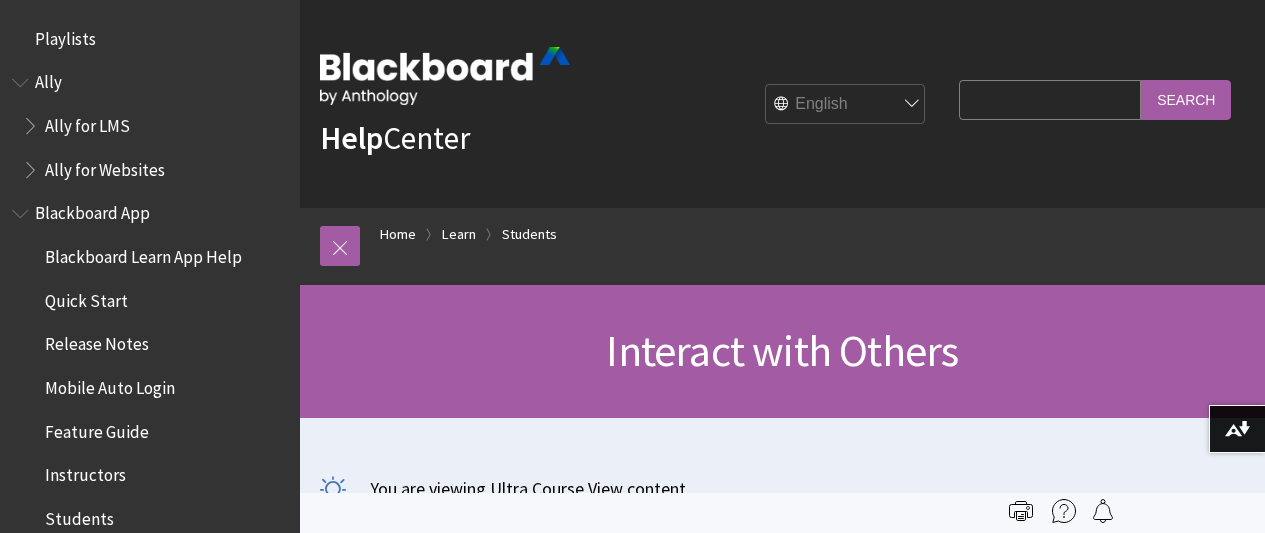 scroll, scrollTop: 0, scrollLeft: 0, axis: both 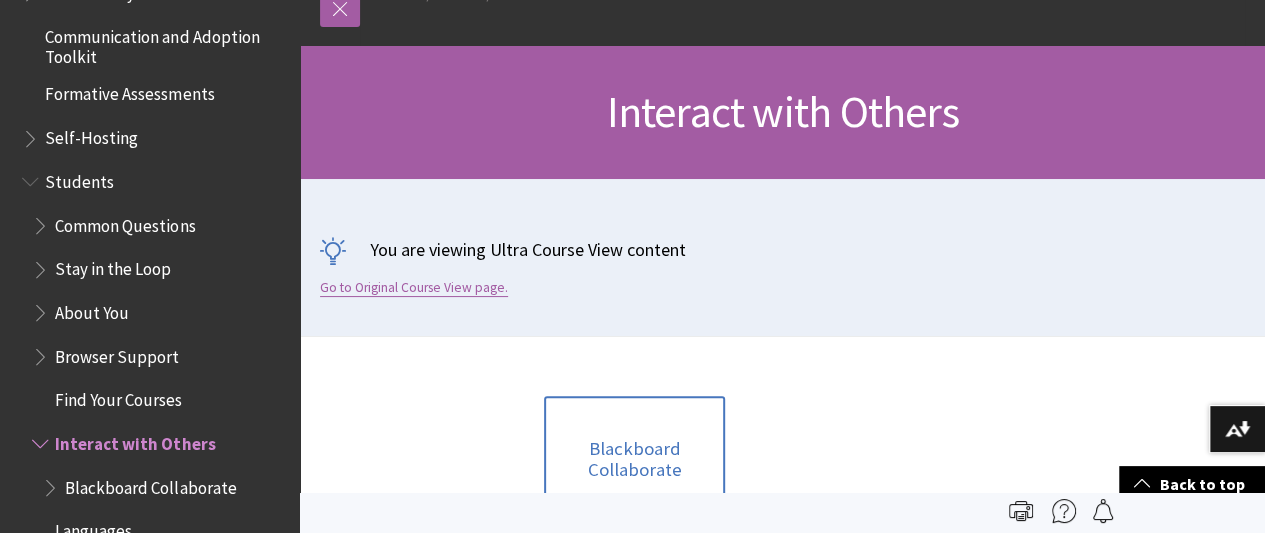 click on "Go to Original Course View page." at bounding box center (414, 288) 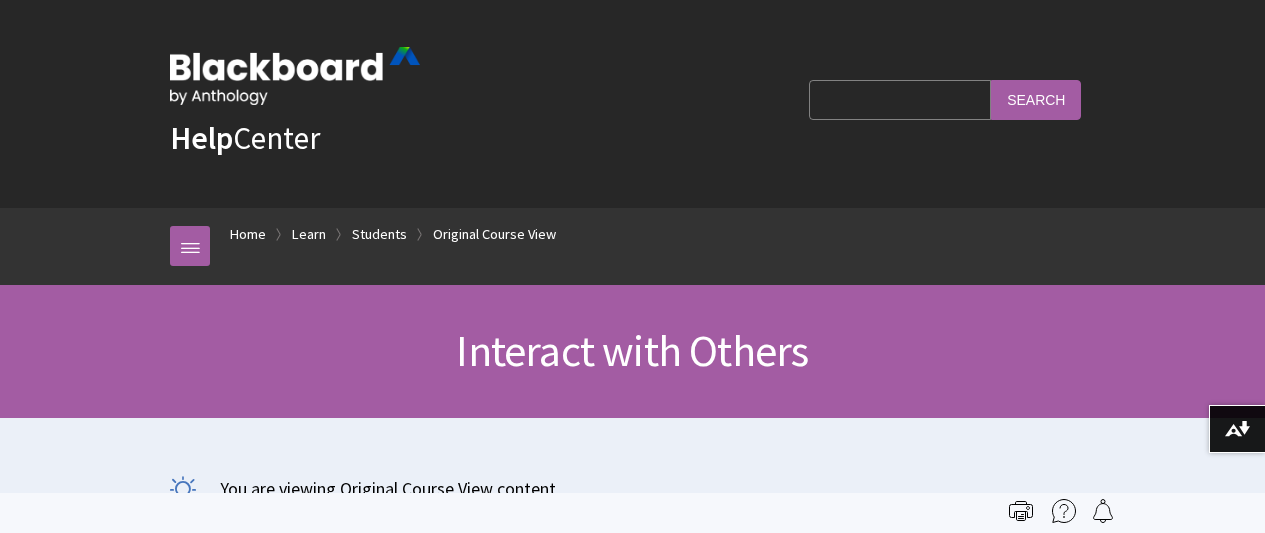 scroll, scrollTop: 0, scrollLeft: 0, axis: both 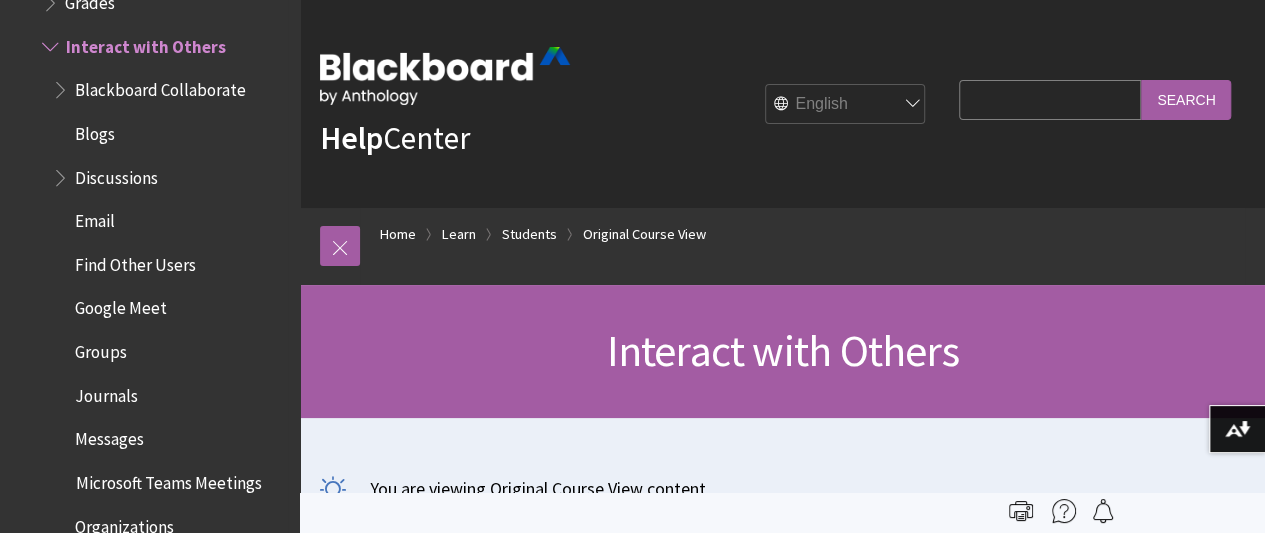 click on "Blackboard Collaborate" at bounding box center (160, 86) 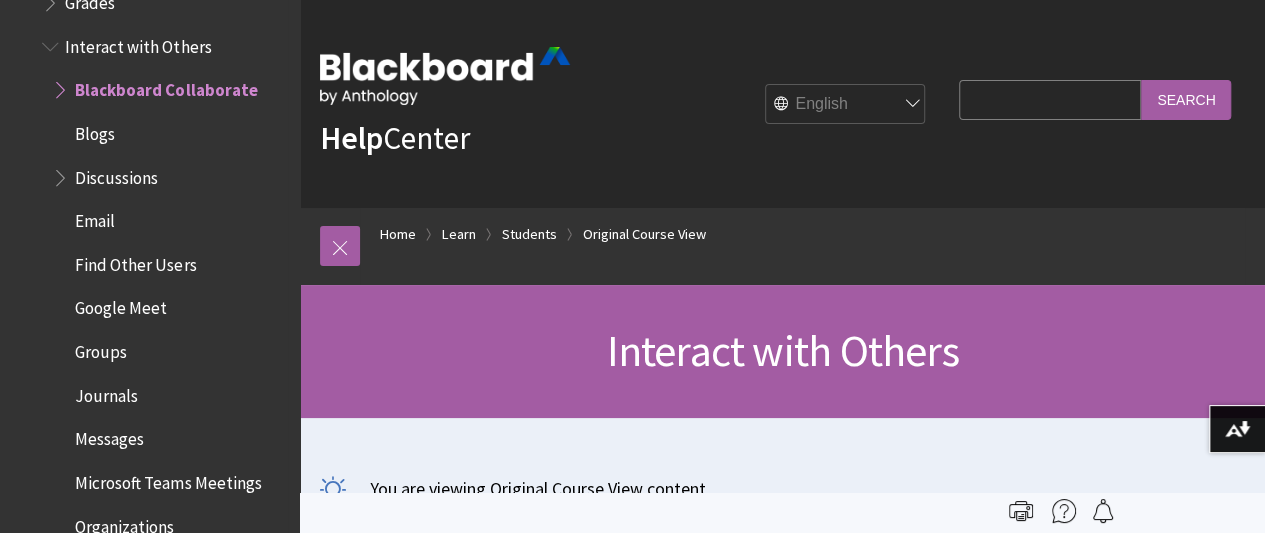 click on "Discussions" at bounding box center [116, 174] 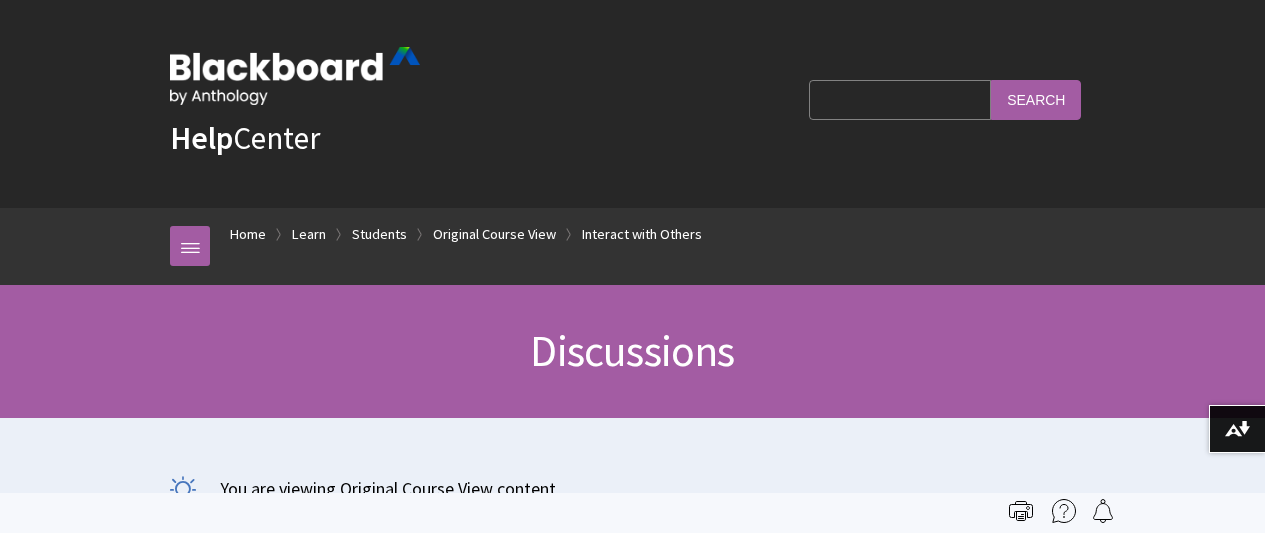 scroll, scrollTop: 0, scrollLeft: 0, axis: both 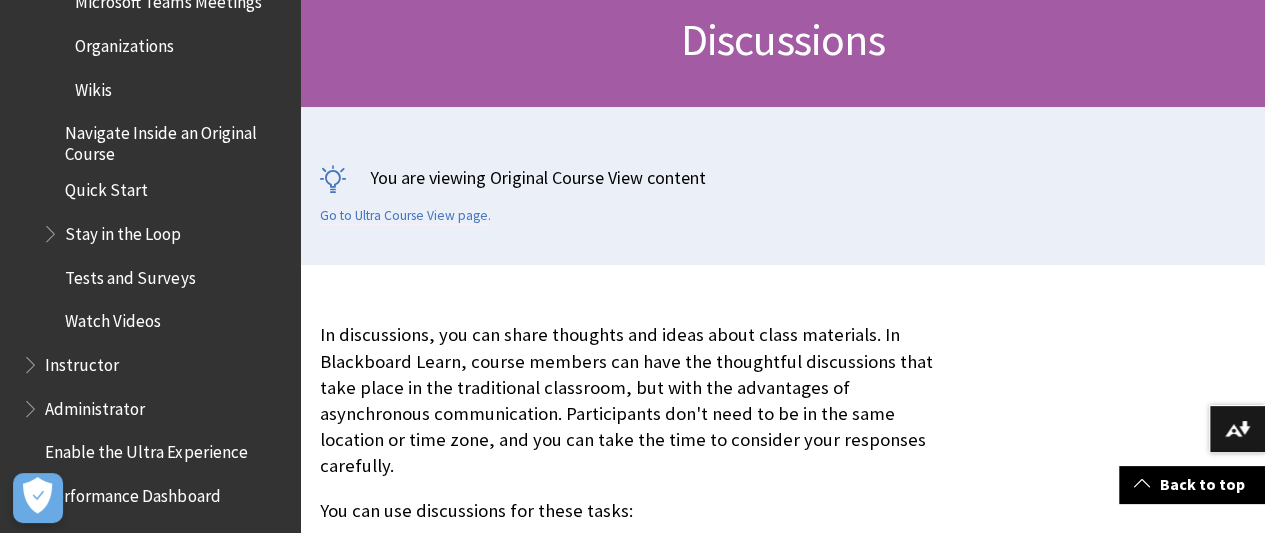 click on "Tests and Surveys" at bounding box center [130, 274] 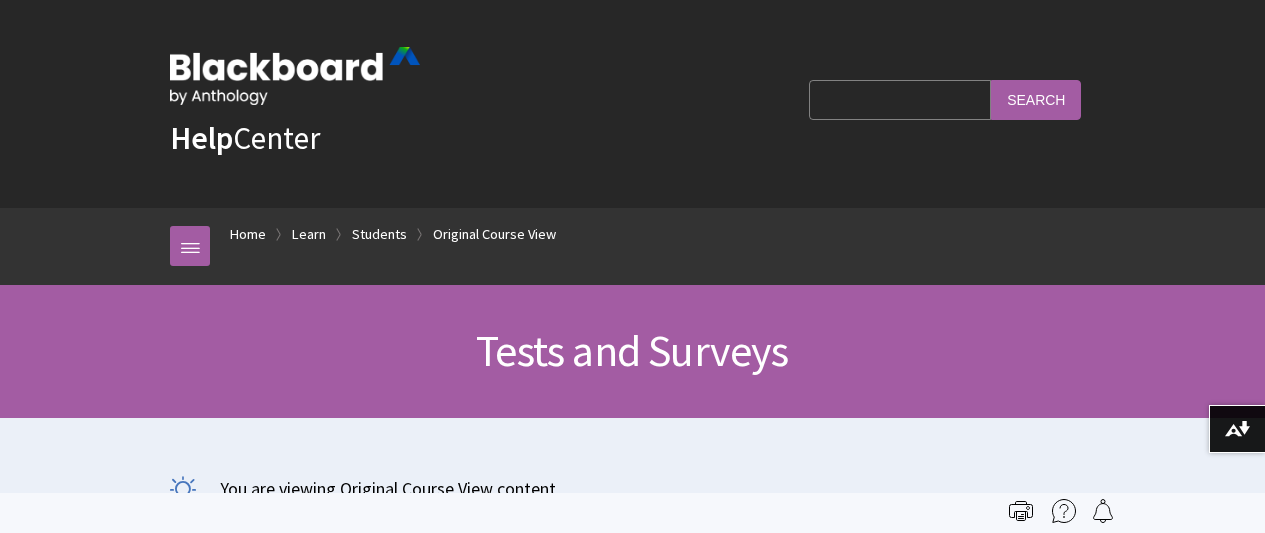 scroll, scrollTop: 0, scrollLeft: 0, axis: both 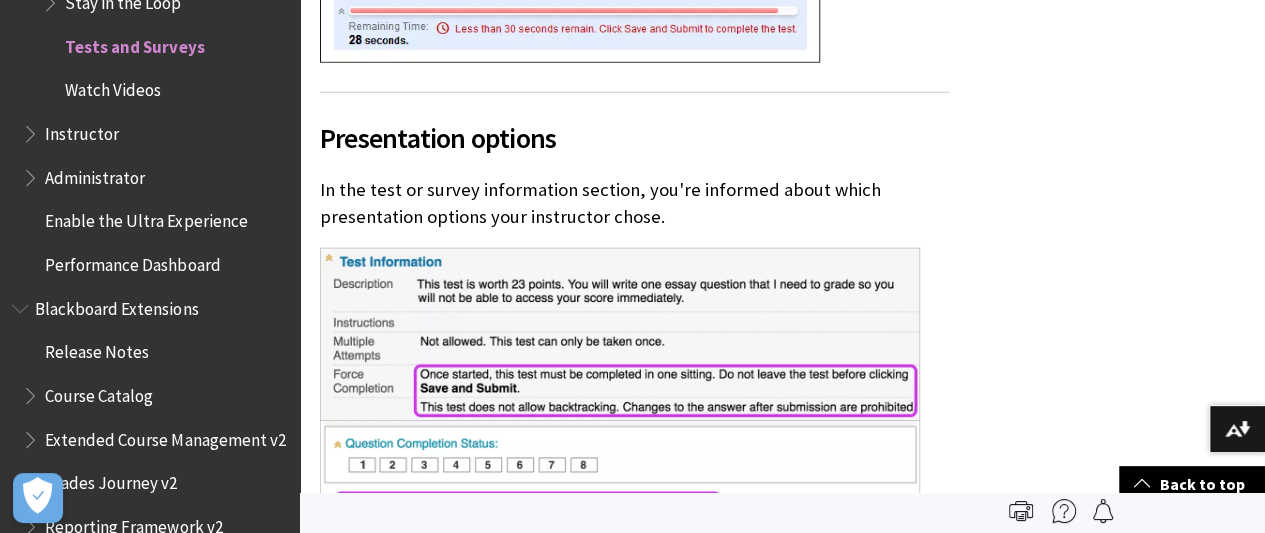 drag, startPoint x: 561, startPoint y: 344, endPoint x: 103, endPoint y: 88, distance: 524.69037 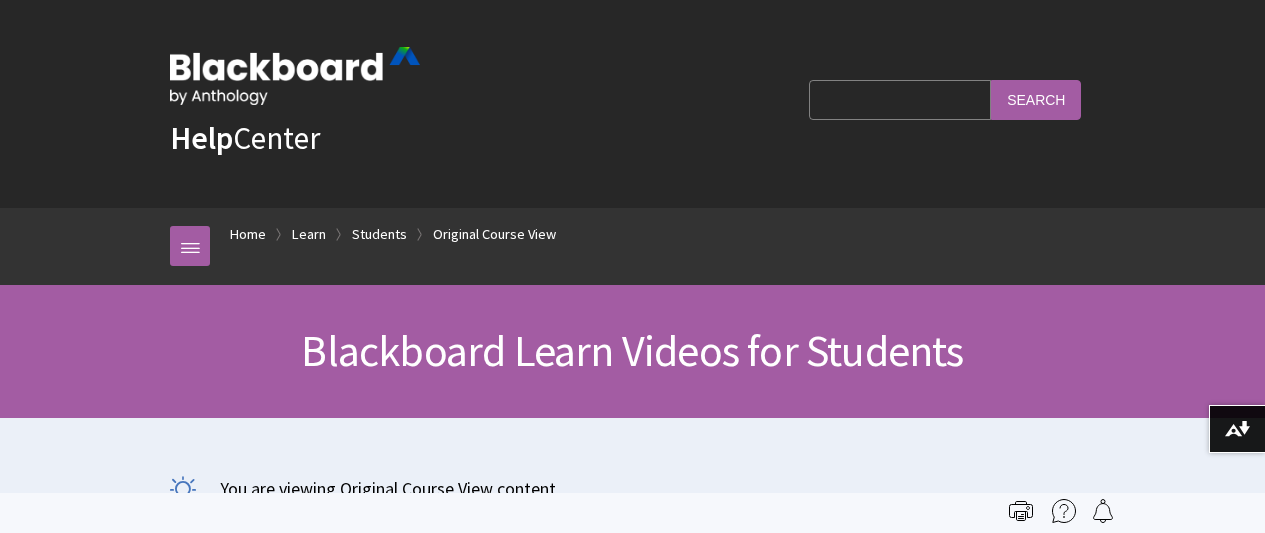 scroll, scrollTop: 0, scrollLeft: 0, axis: both 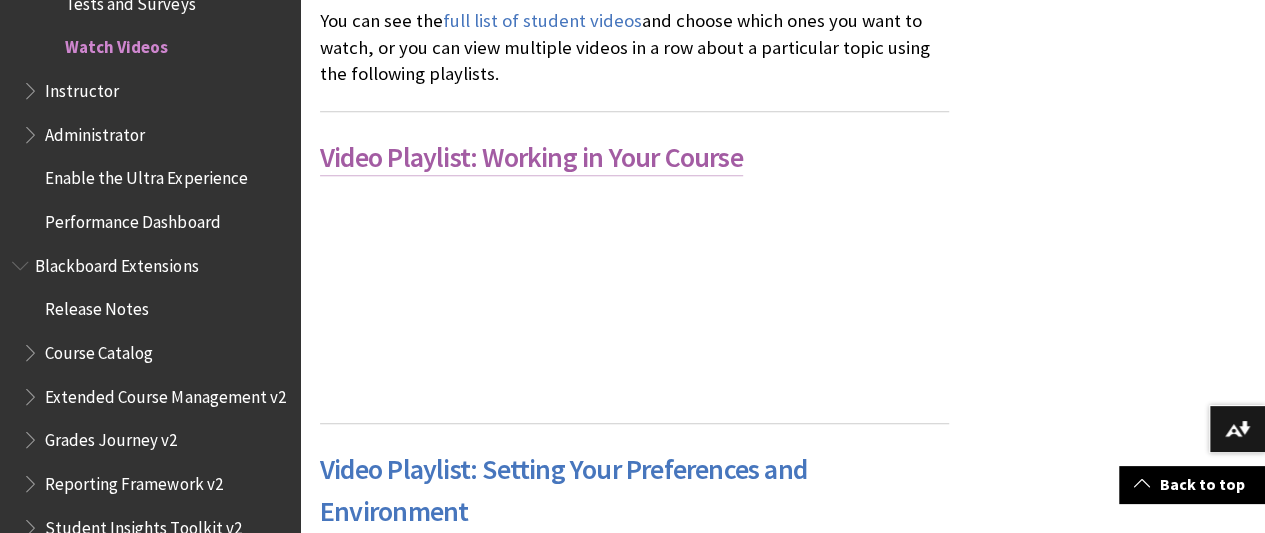 click on "Video Playlist: Working in Your Course" at bounding box center (531, 157) 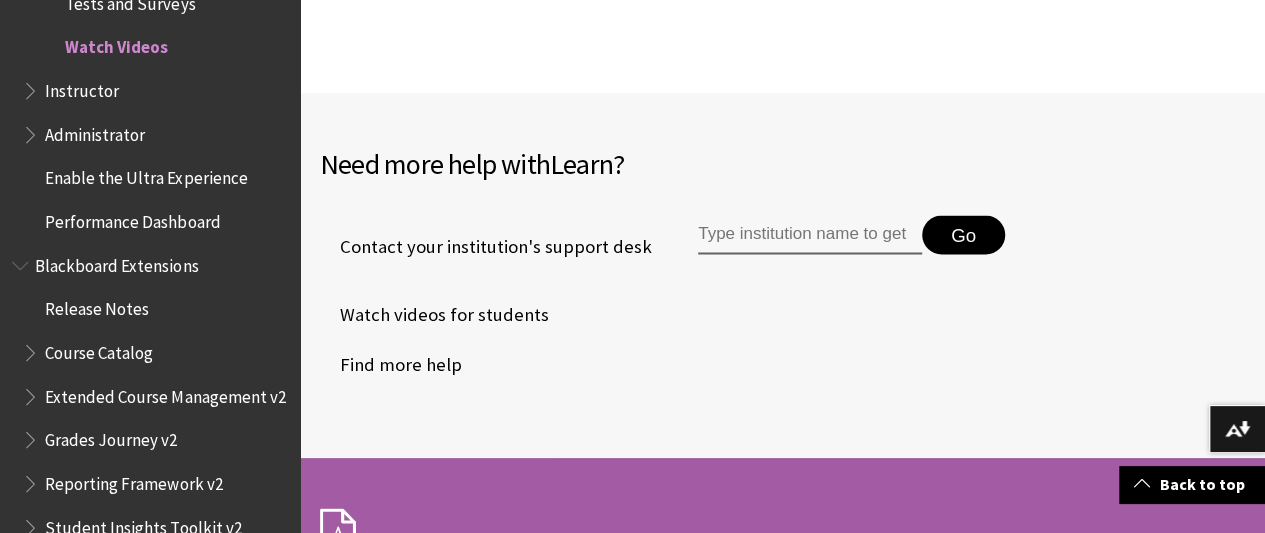 scroll, scrollTop: 1843, scrollLeft: 0, axis: vertical 